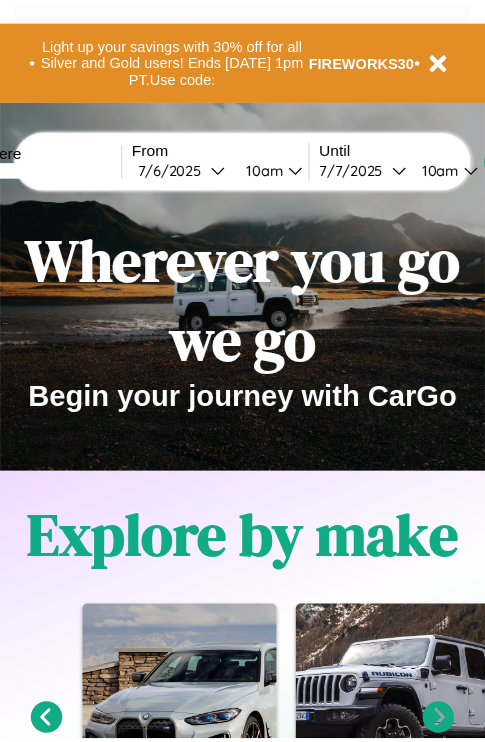 scroll, scrollTop: 0, scrollLeft: 0, axis: both 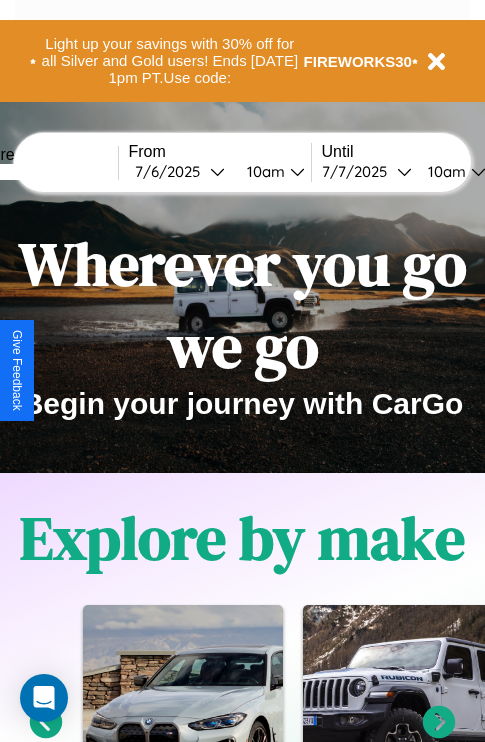 click at bounding box center (43, 172) 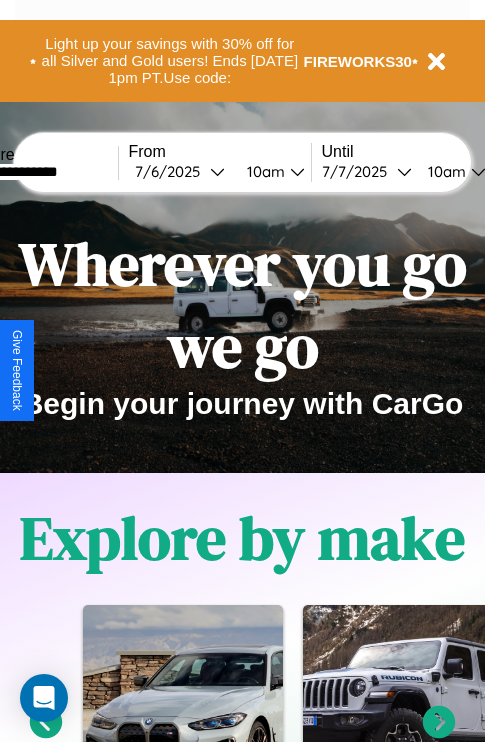 type on "**********" 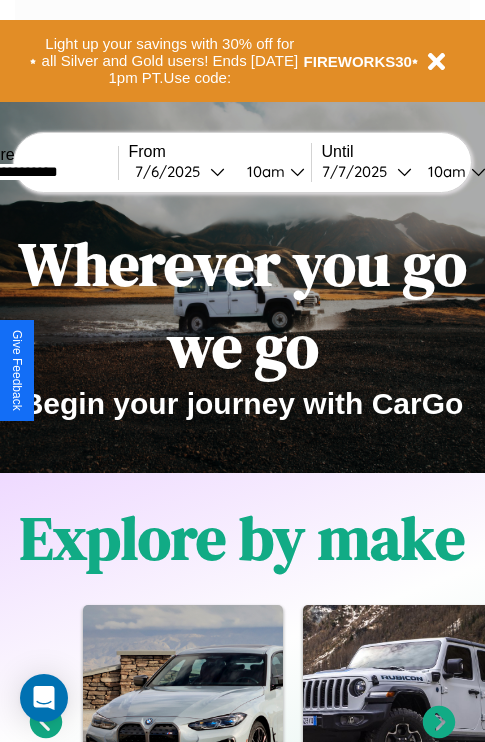 click on "[DATE]" at bounding box center (172, 171) 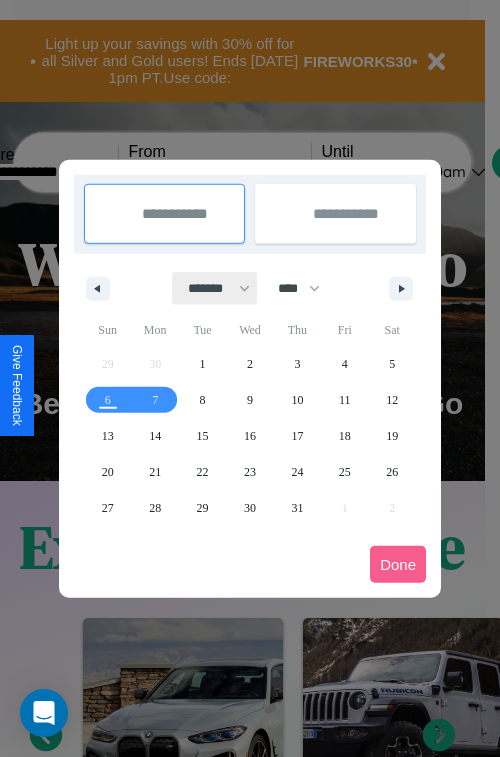 click on "******* ******** ***** ***** *** **** **** ****** ********* ******* ******** ********" at bounding box center (215, 288) 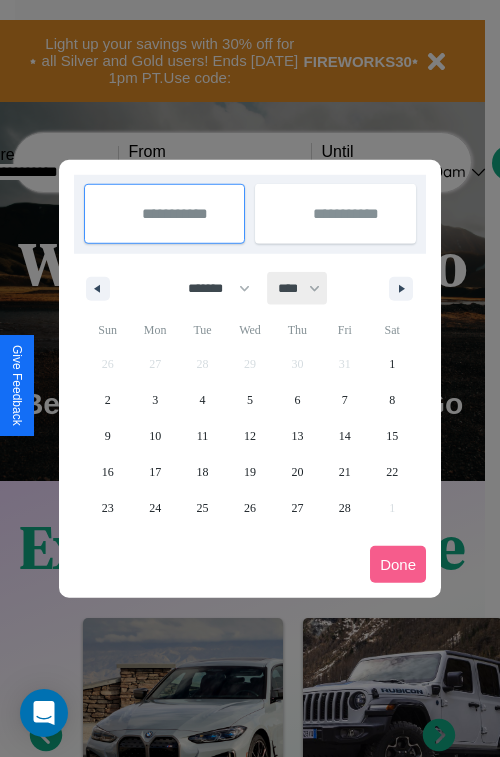 click on "**** **** **** **** **** **** **** **** **** **** **** **** **** **** **** **** **** **** **** **** **** **** **** **** **** **** **** **** **** **** **** **** **** **** **** **** **** **** **** **** **** **** **** **** **** **** **** **** **** **** **** **** **** **** **** **** **** **** **** **** **** **** **** **** **** **** **** **** **** **** **** **** **** **** **** **** **** **** **** **** **** **** **** **** **** **** **** **** **** **** **** **** **** **** **** **** **** **** **** **** **** **** **** **** **** **** **** **** **** **** **** **** **** **** **** **** **** **** **** **** ****" at bounding box center (298, 288) 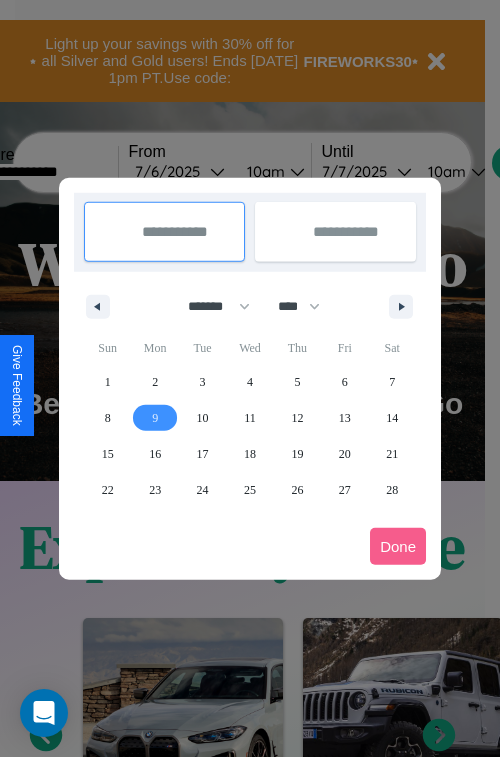 click on "9" at bounding box center [155, 418] 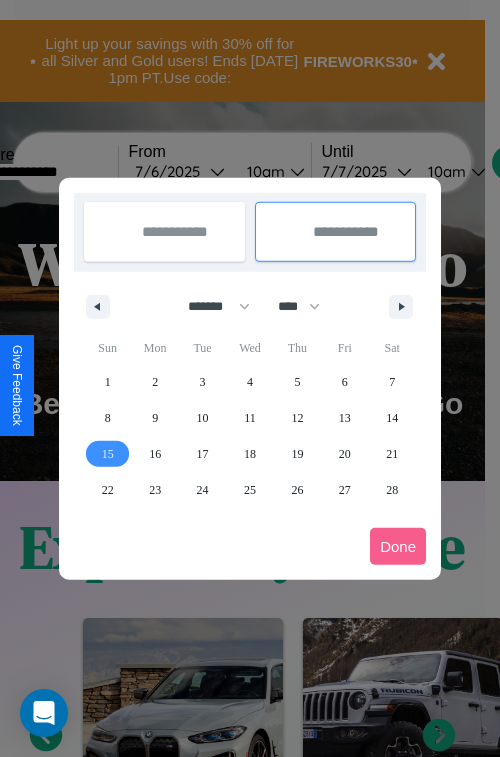 click on "15" at bounding box center (108, 454) 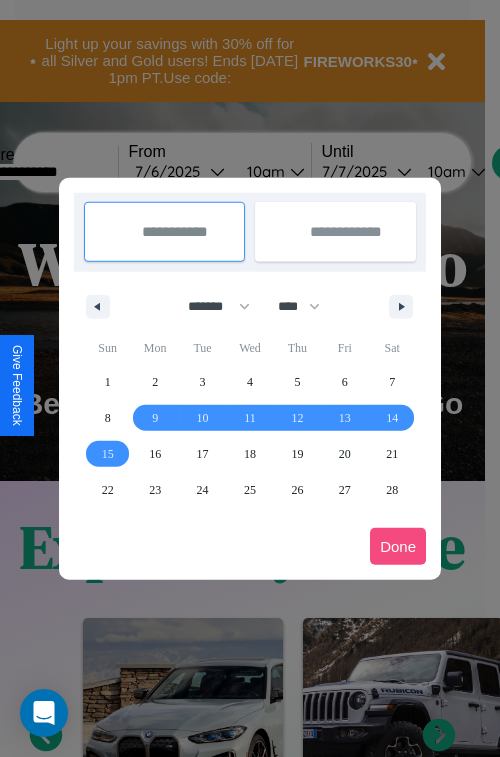click on "Done" at bounding box center [398, 546] 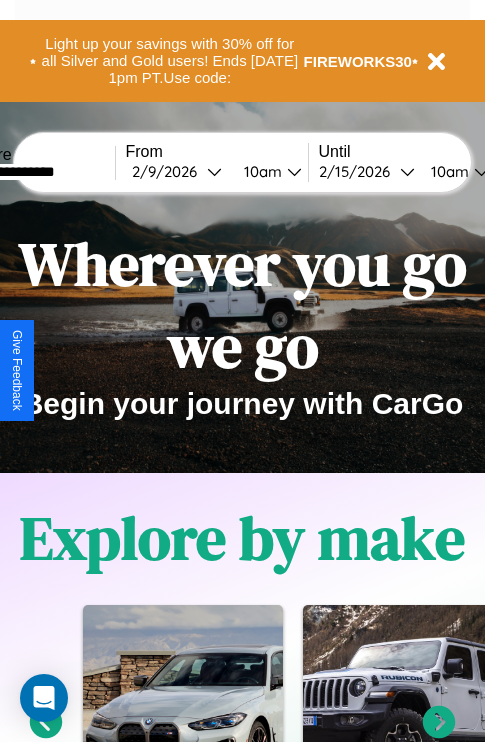 scroll, scrollTop: 0, scrollLeft: 71, axis: horizontal 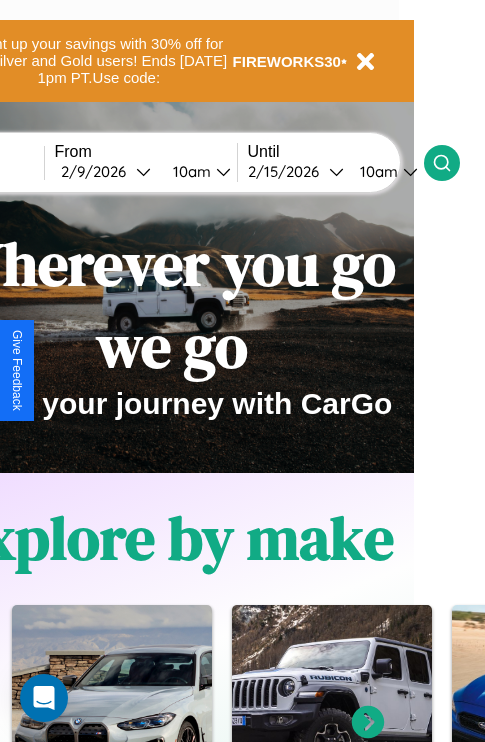 click 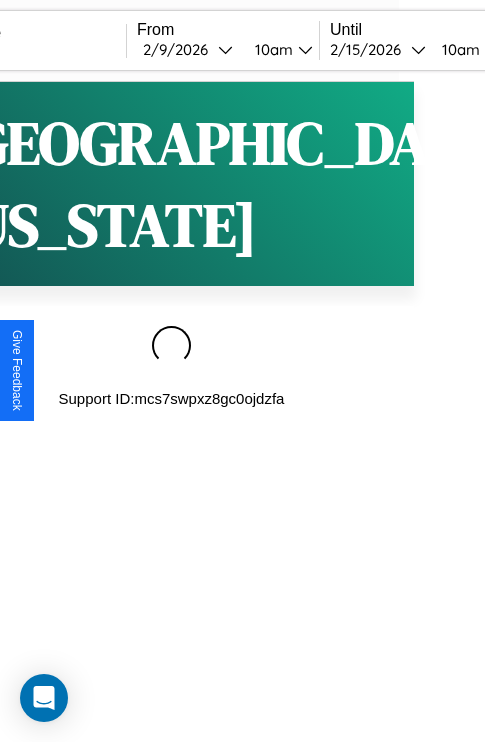 scroll, scrollTop: 0, scrollLeft: 0, axis: both 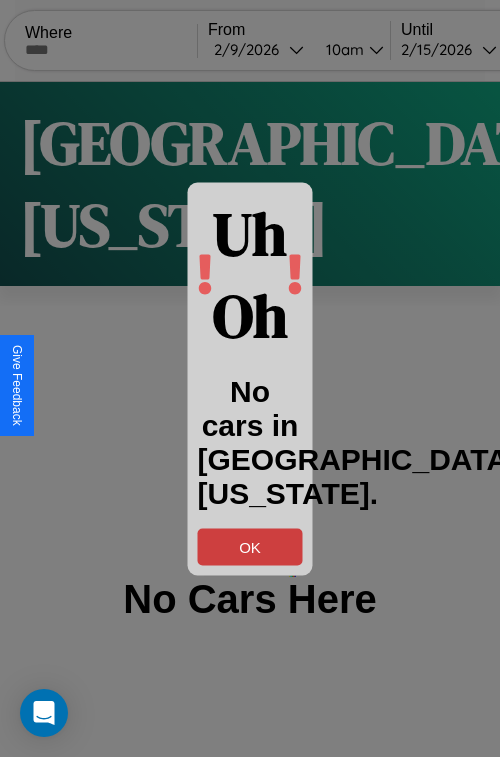 click on "OK" at bounding box center [250, 546] 